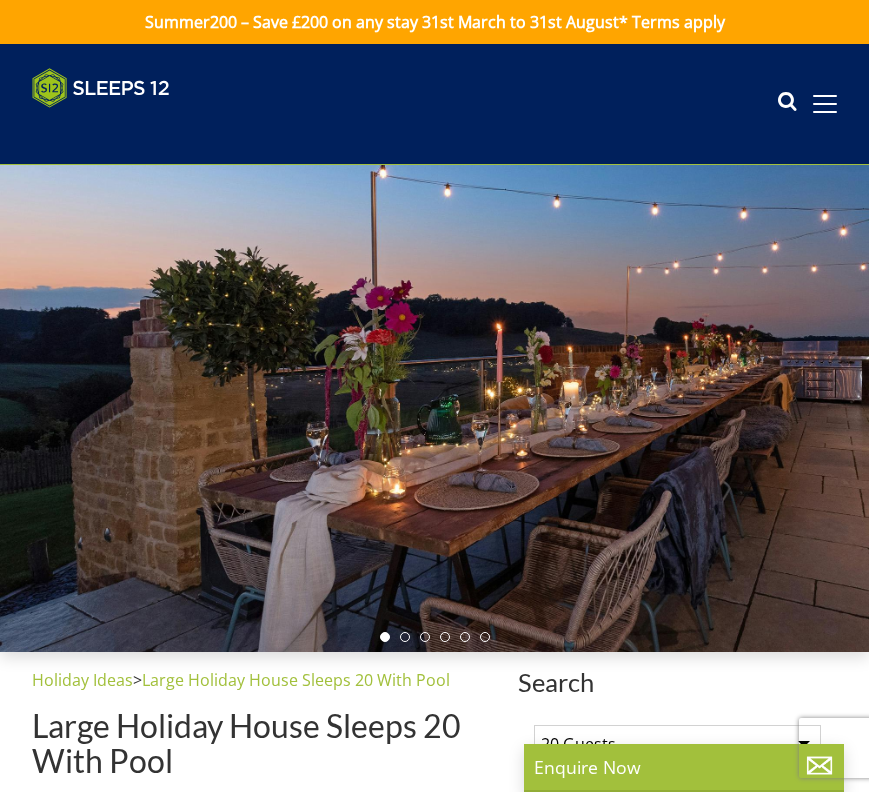 scroll, scrollTop: 0, scrollLeft: 0, axis: both 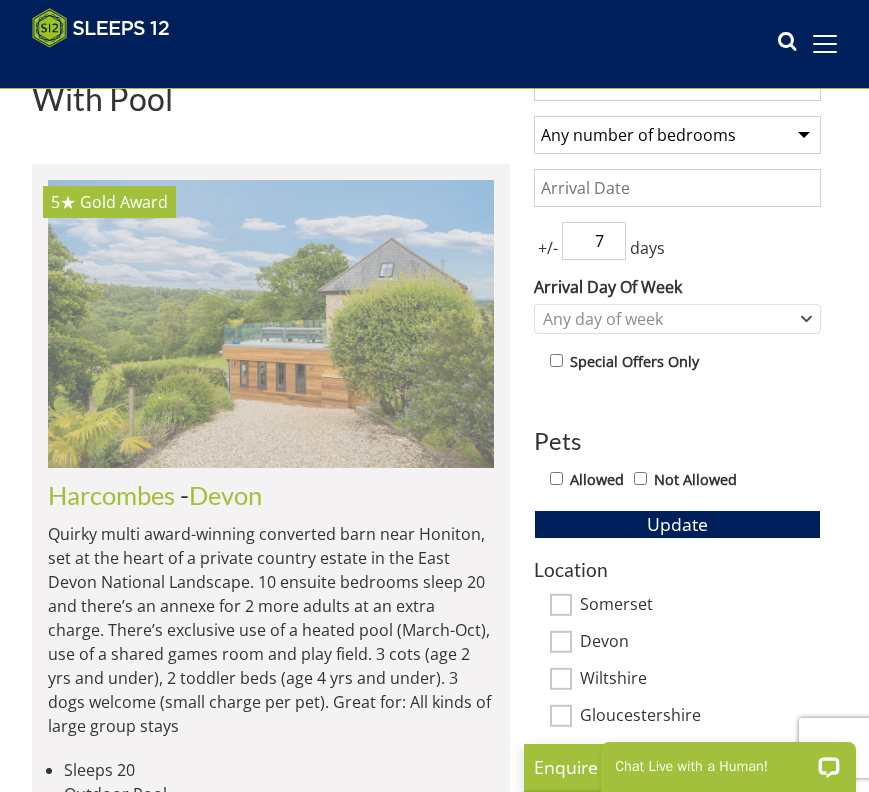 click at bounding box center [271, 324] 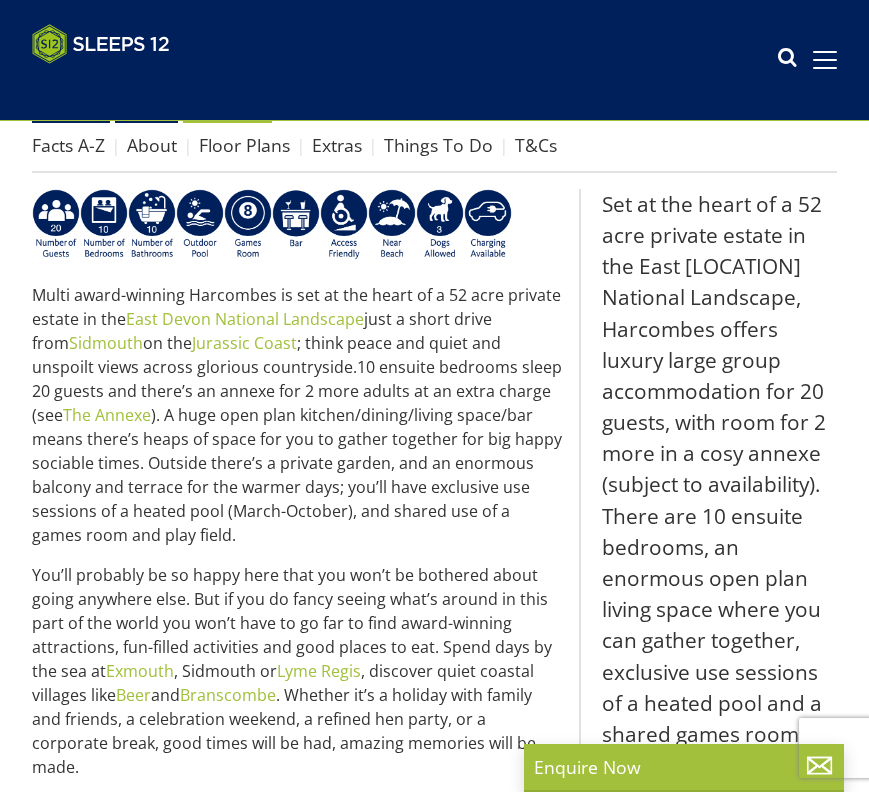scroll, scrollTop: 0, scrollLeft: 0, axis: both 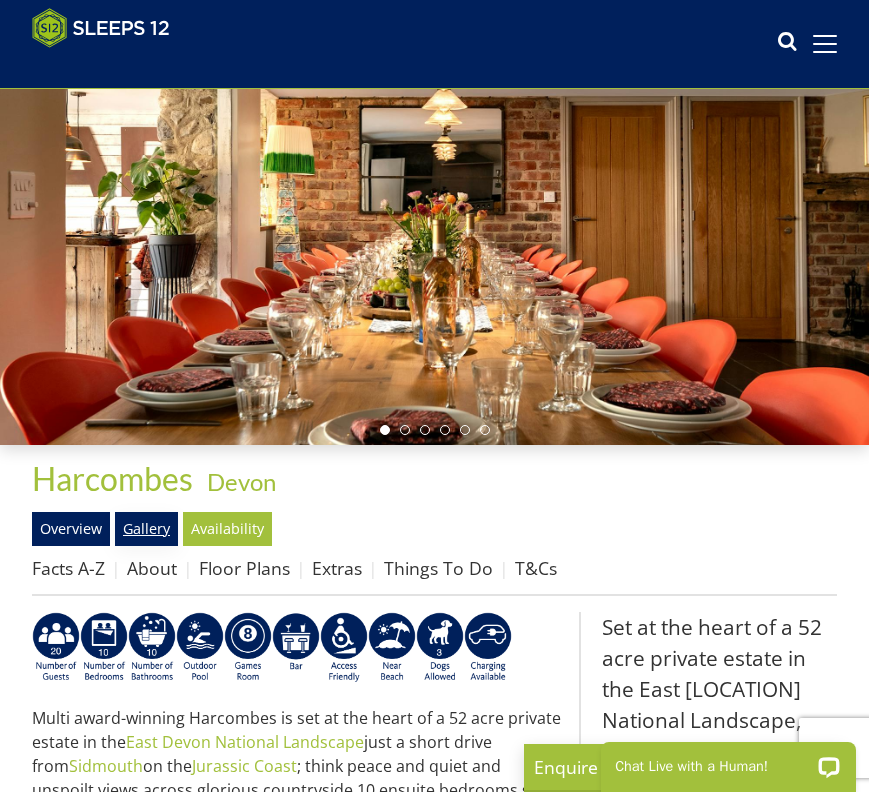 click on "Gallery" at bounding box center [146, 529] 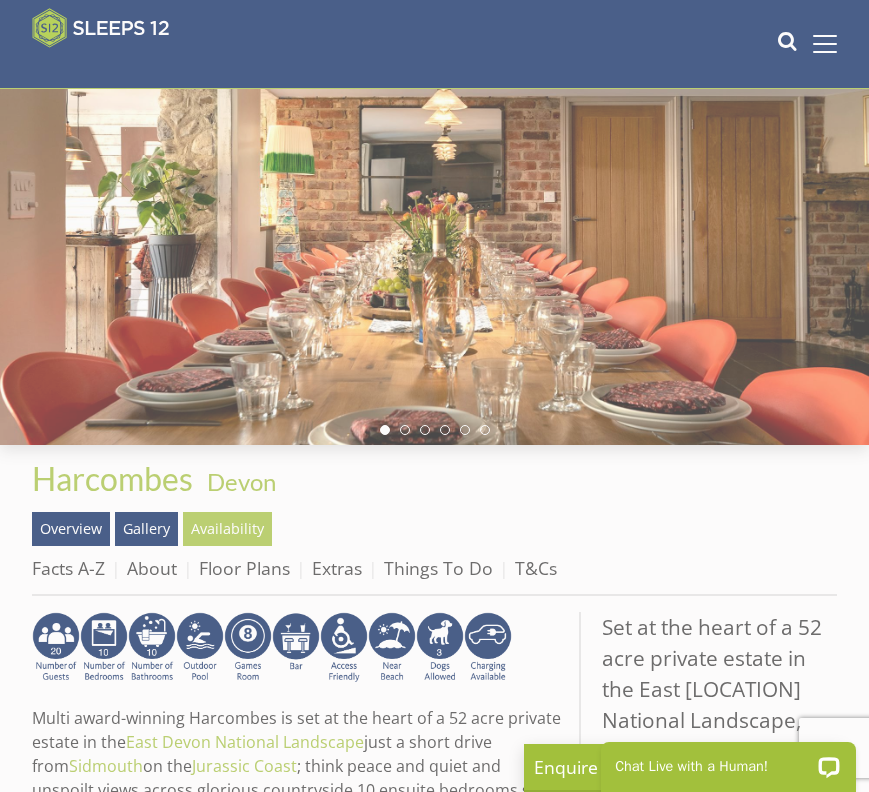 scroll, scrollTop: 0, scrollLeft: 0, axis: both 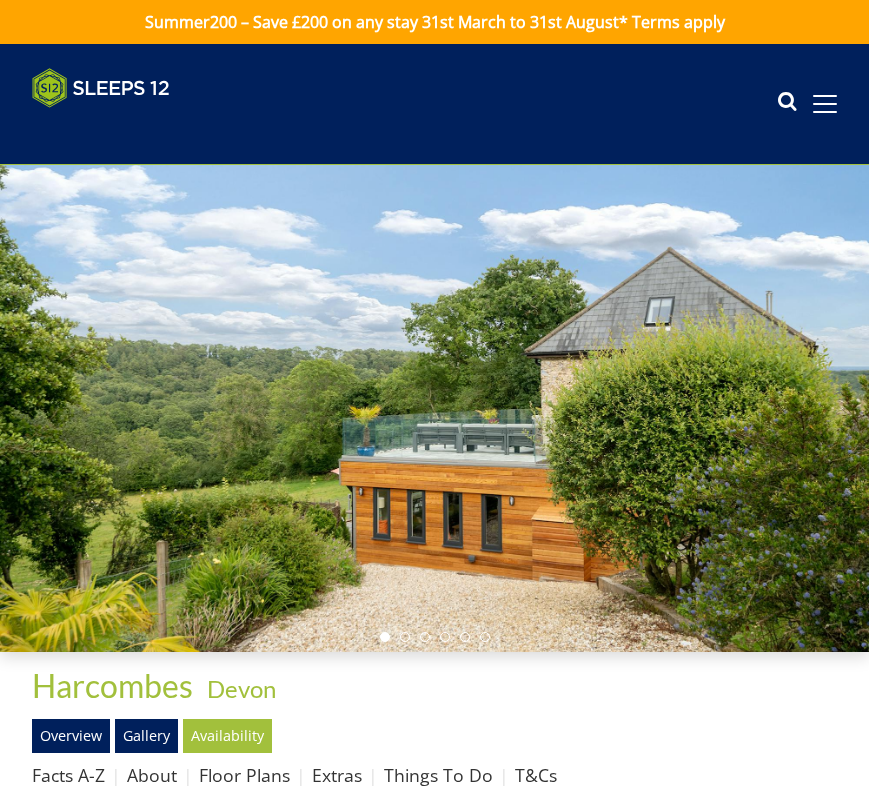 click at bounding box center (434, 408) 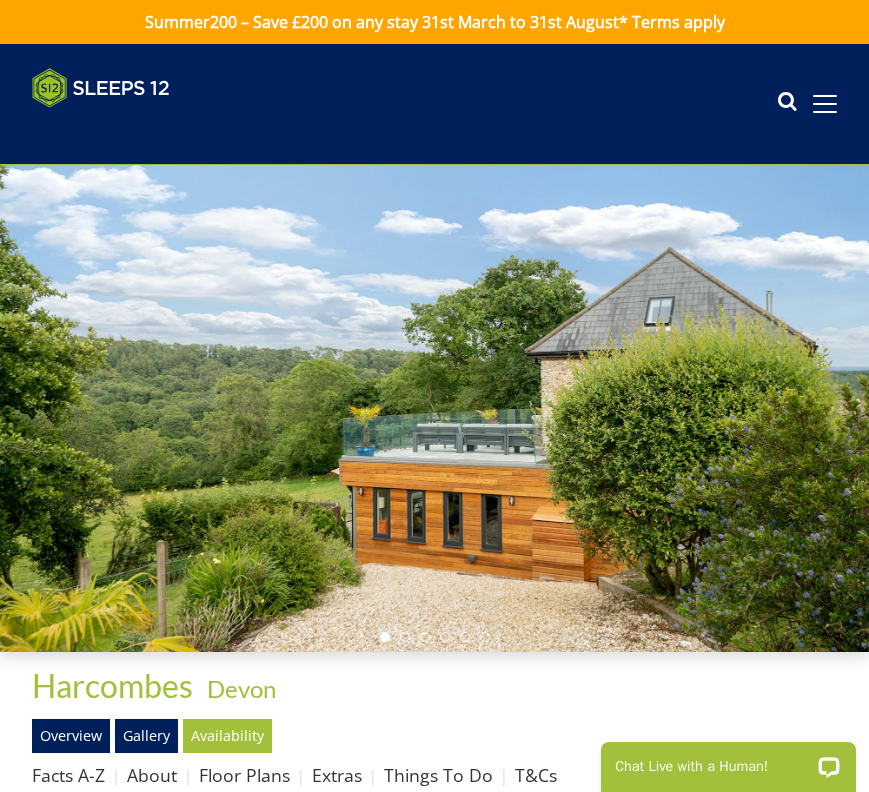 scroll, scrollTop: 0, scrollLeft: 0, axis: both 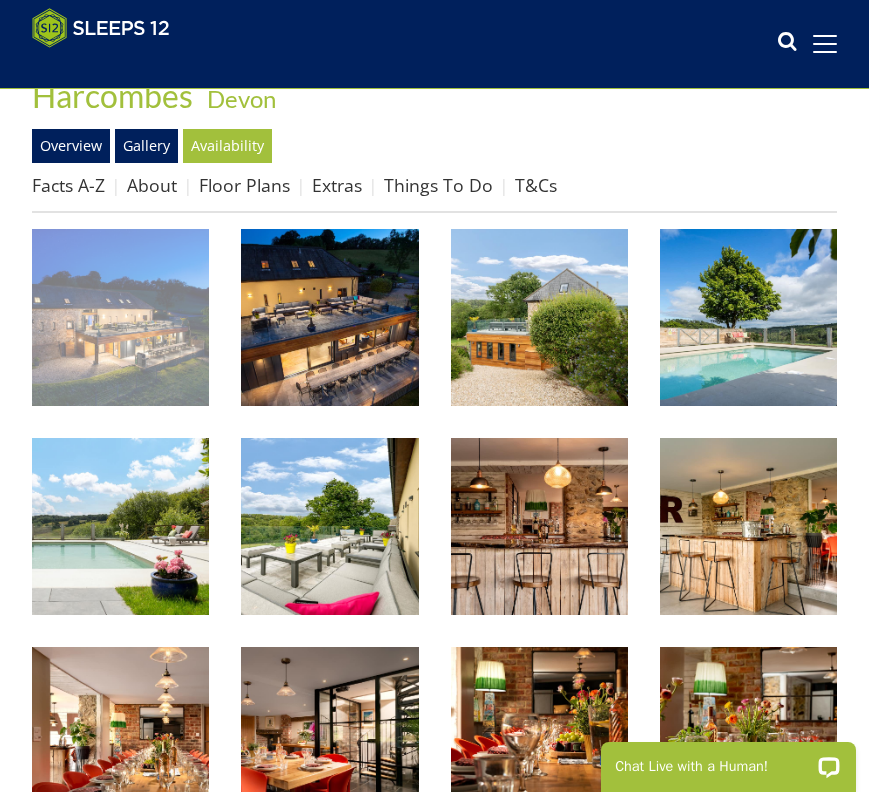 click at bounding box center (120, 317) 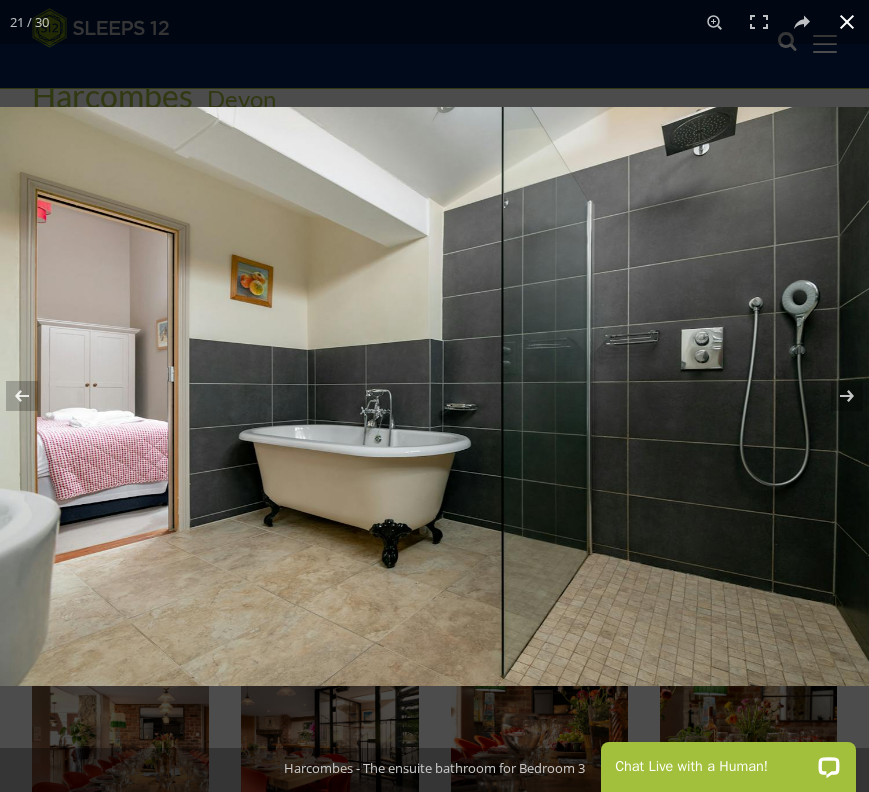 click at bounding box center (847, 22) 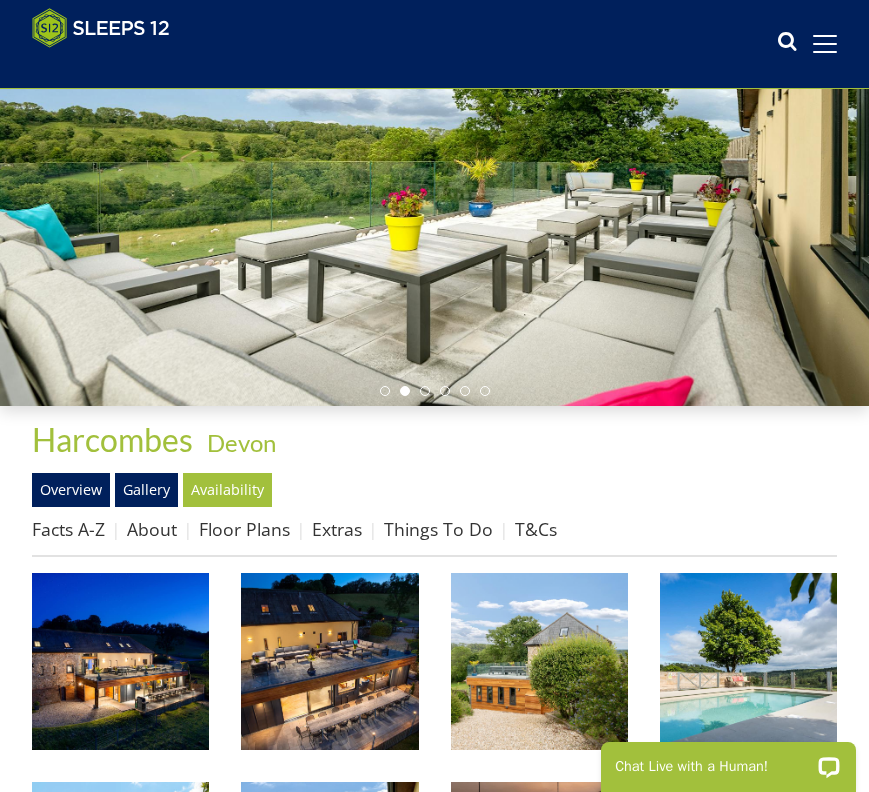 scroll, scrollTop: 0, scrollLeft: 0, axis: both 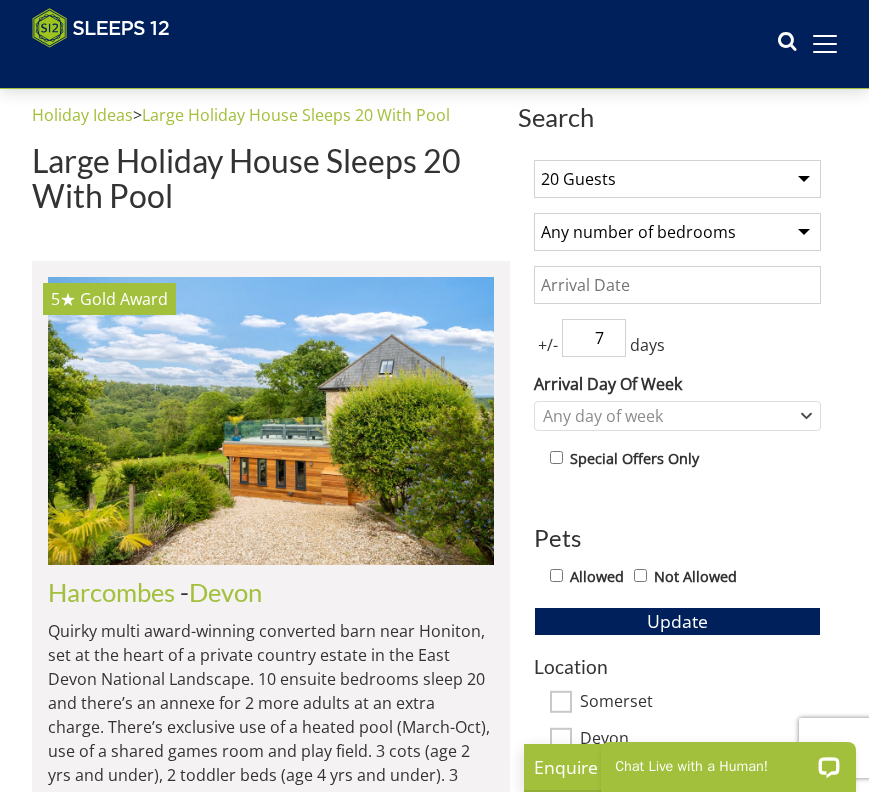 click on "1 Guest
2 Guests
3 Guests
4 Guests
5 Guests
6 Guests
7 Guests
8 Guests
9 Guests
10 Guests
11 Guests
12 Guests
13 Guests
14 Guests
15 Guests
16 Guests
17 Guests
18 Guests
19 Guests
20 Guests
21 Guests
22 Guests
23 Guests
24 Guests
25 Guests
26 Guests
27 Guests
28 Guests
29 Guests
30 Guests
31 Guests
32 Guests
33 Guests
34 Guests
35 Guests
36 Guests
37 Guests
38 Guests
39 Guests
40 Guests
41 Guests
42 Guests
43 Guests
44 Guests
45 Guests
46 Guests
47 Guests
48 Guests
49 Guests
50 Guests" at bounding box center (677, 179) 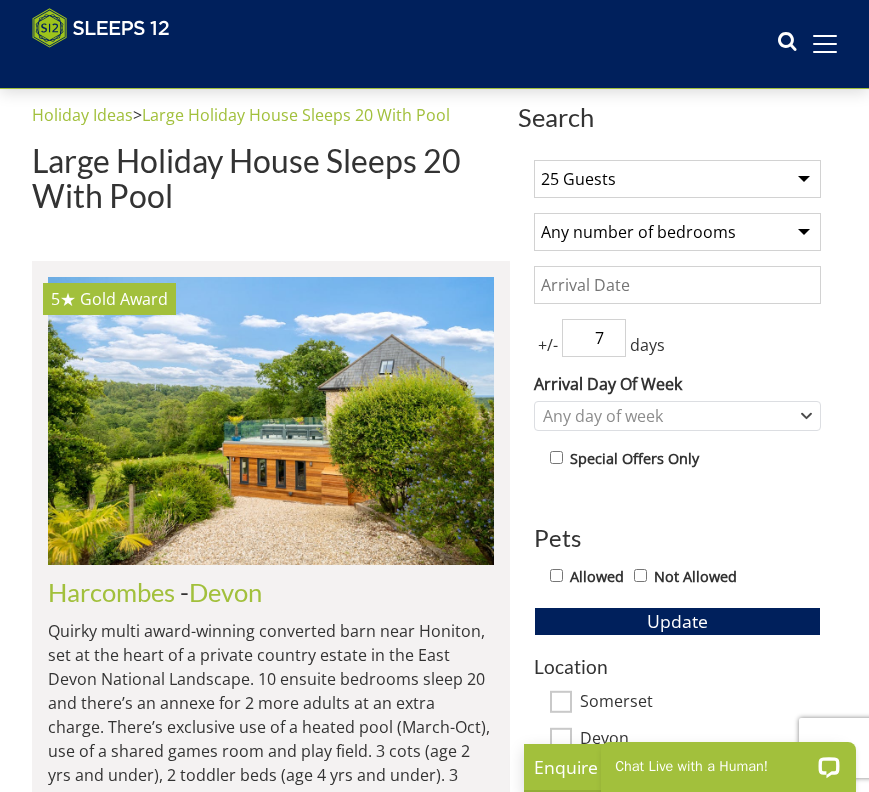 click on "Any number of bedrooms
3 Bedrooms
4 Bedrooms
5 Bedrooms
6 Bedrooms
7 Bedrooms
8 Bedrooms
9 Bedrooms
10 Bedrooms
11 Bedrooms
12 Bedrooms
13 Bedrooms
14 Bedrooms
15 Bedrooms
16 Bedrooms" at bounding box center (677, 232) 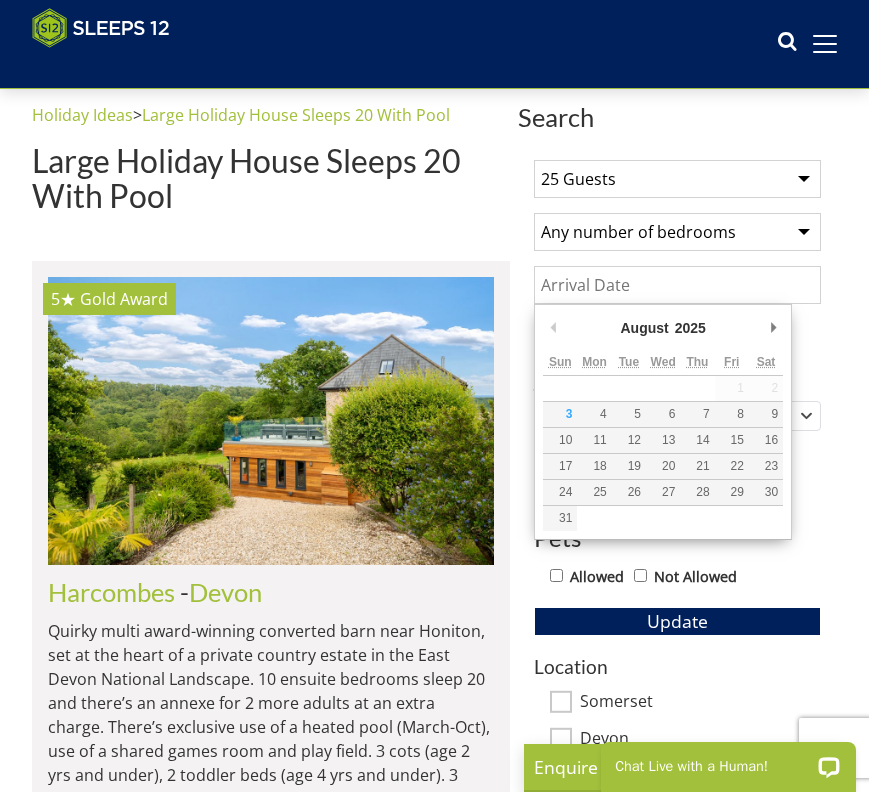 click on "August January February March April May June July August September October November December 2025 2025 2026 2027 2028 2029 2030 2031 2032 2033 2034 2035 Previous Month Next Month" at bounding box center (663, 331) 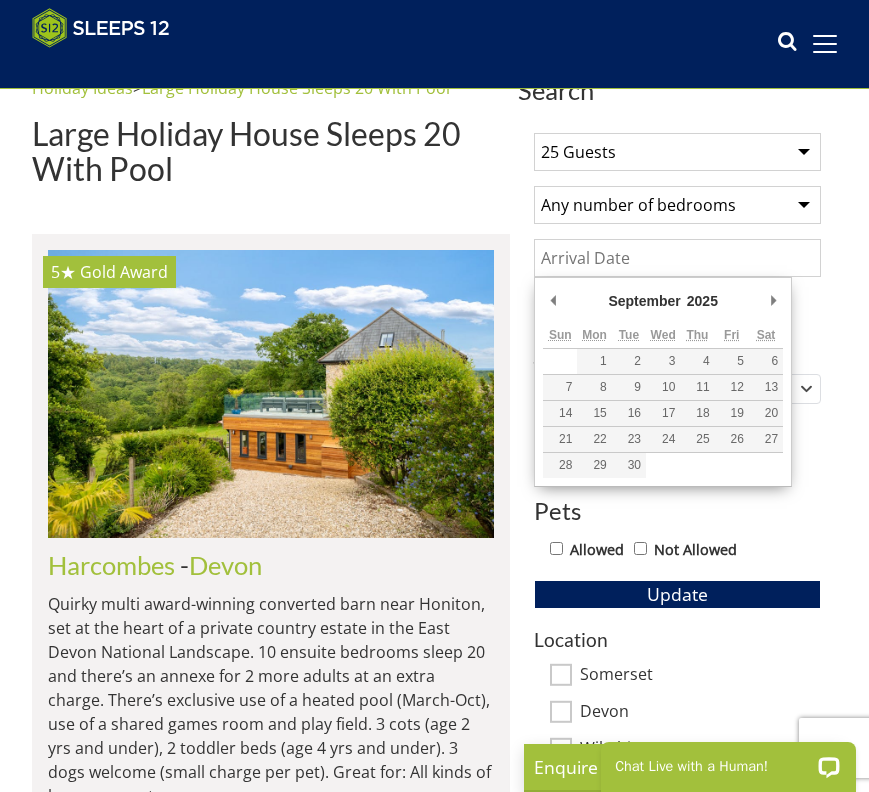 scroll, scrollTop: 589, scrollLeft: 0, axis: vertical 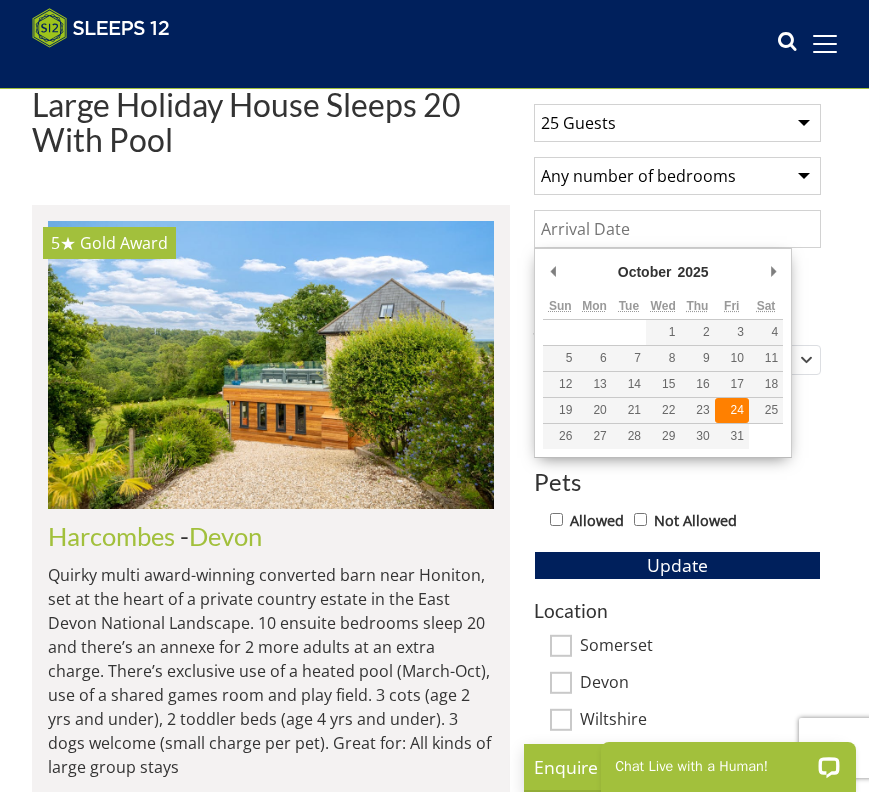 type on "[DATE]" 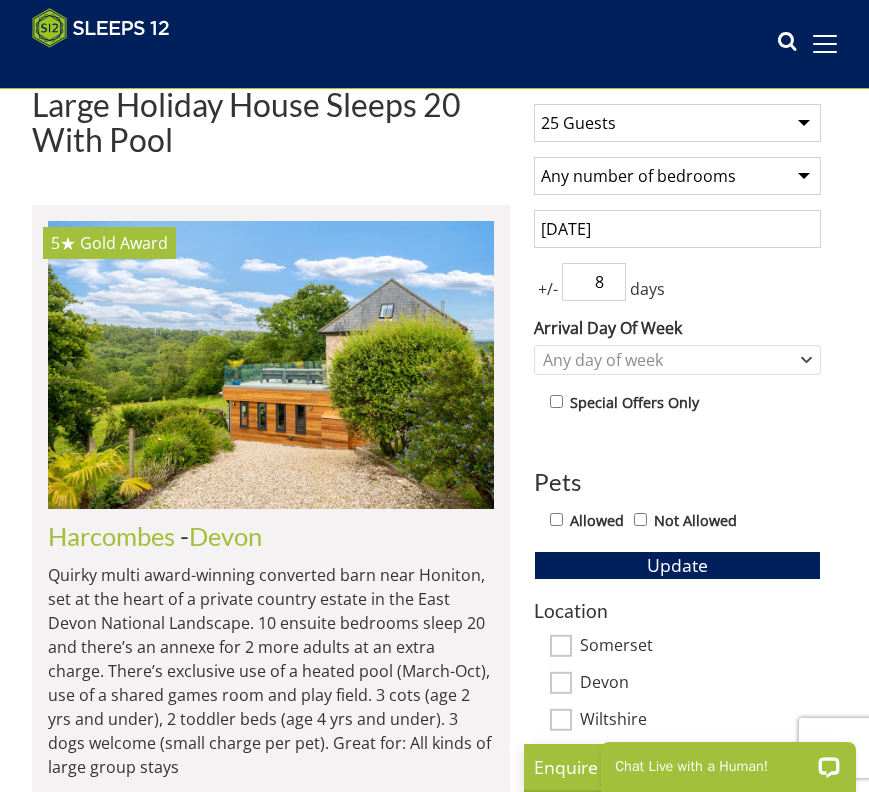 click on "8" at bounding box center [594, 282] 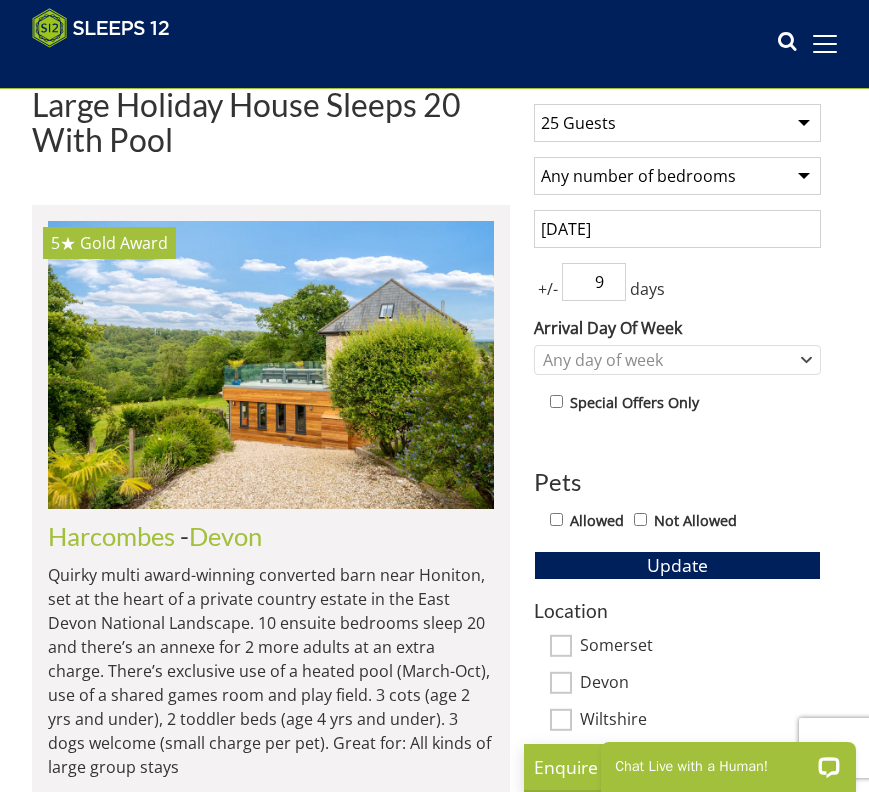 click on "9" at bounding box center [594, 282] 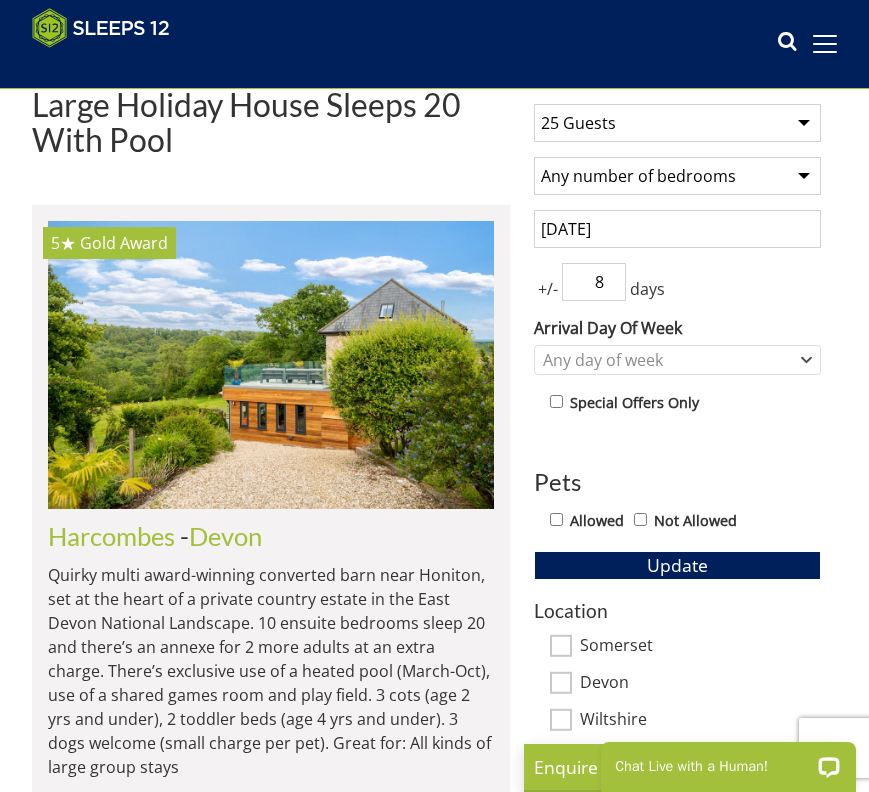 click on "8" at bounding box center (594, 282) 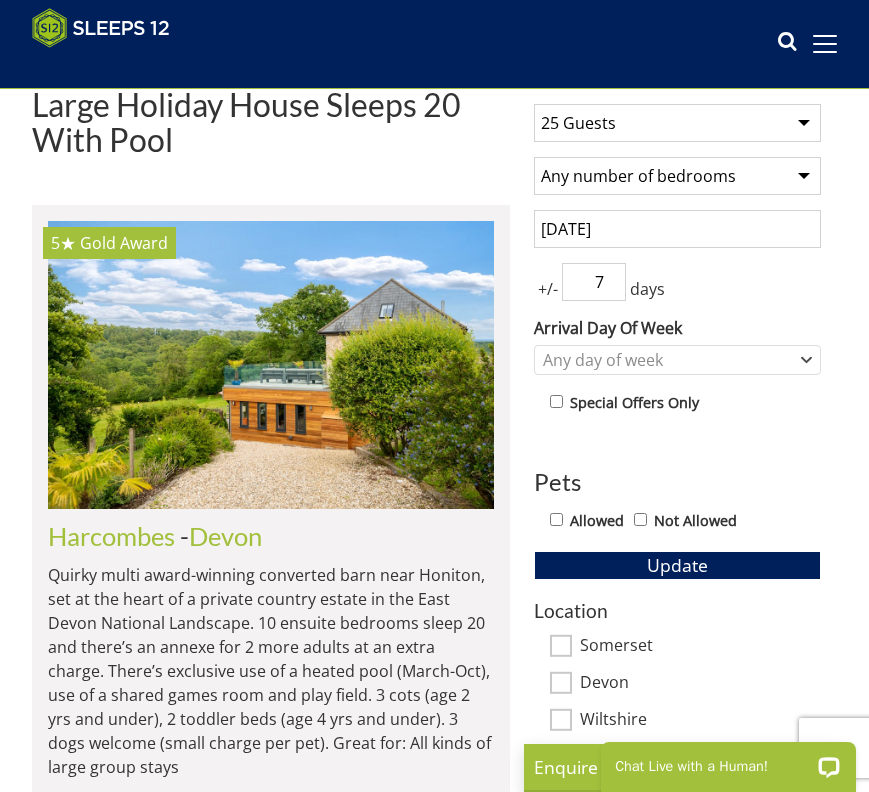 click on "7" at bounding box center [594, 282] 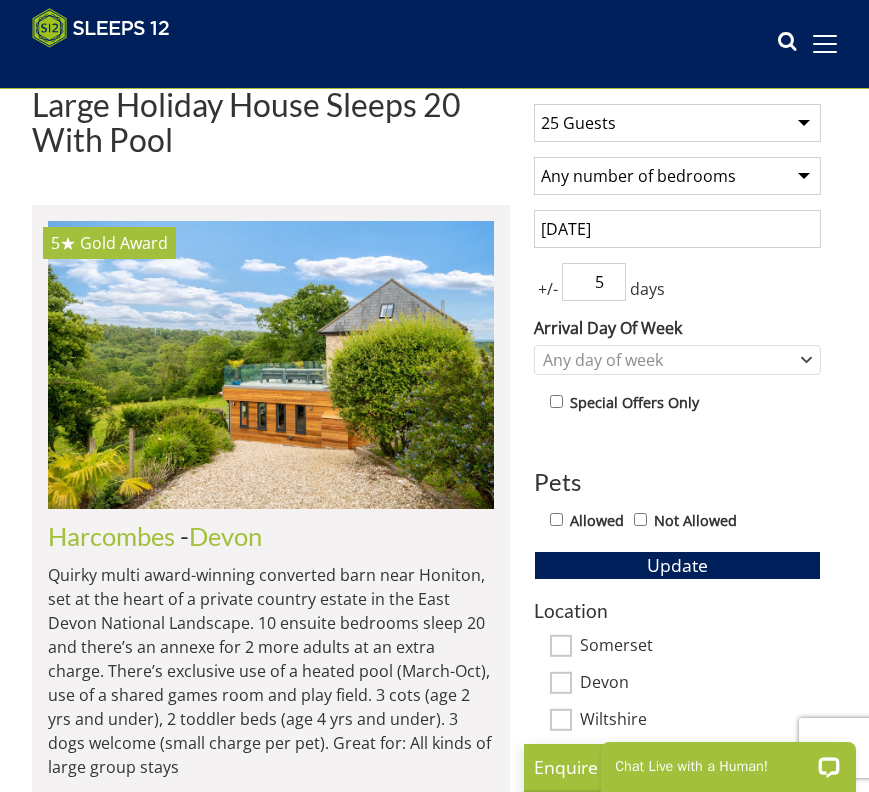 click on "5" at bounding box center [594, 282] 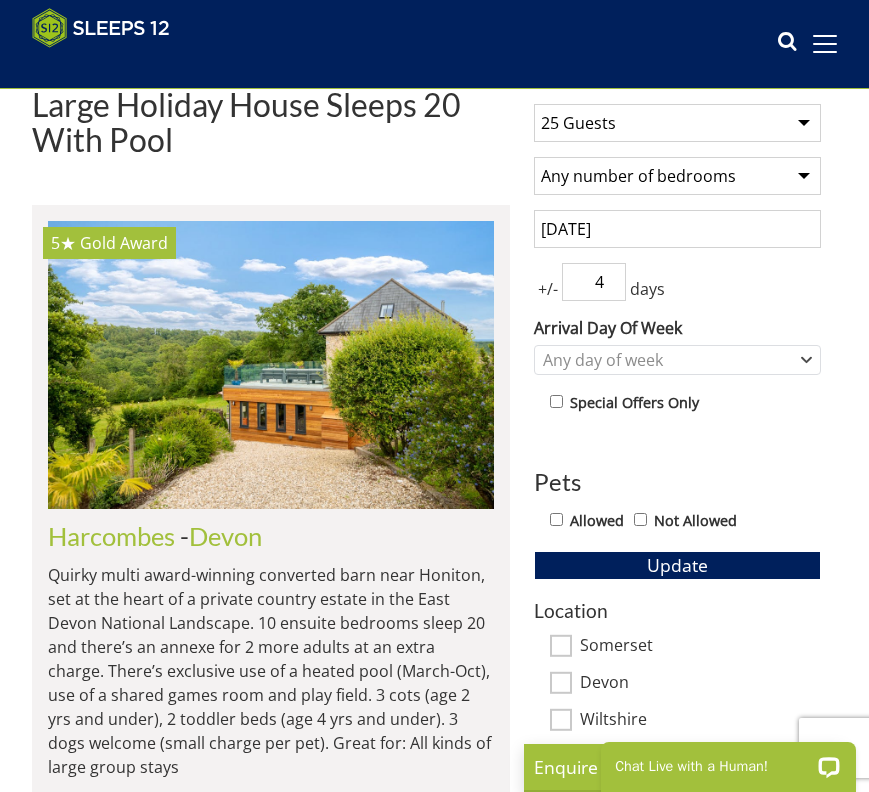 click on "4" at bounding box center (594, 282) 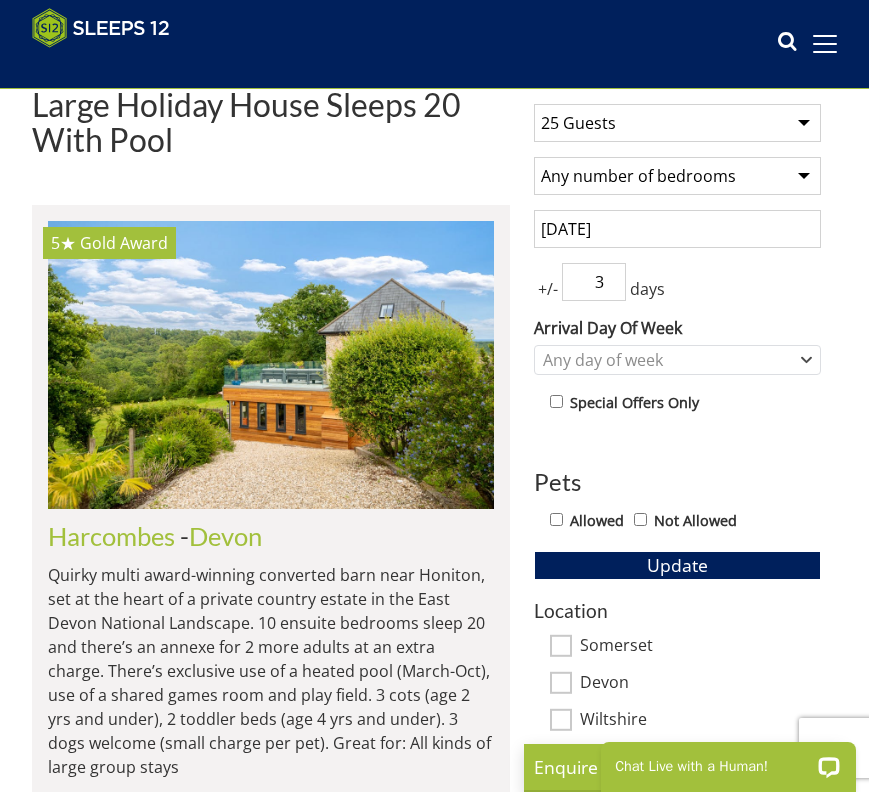 click on "3" at bounding box center (594, 282) 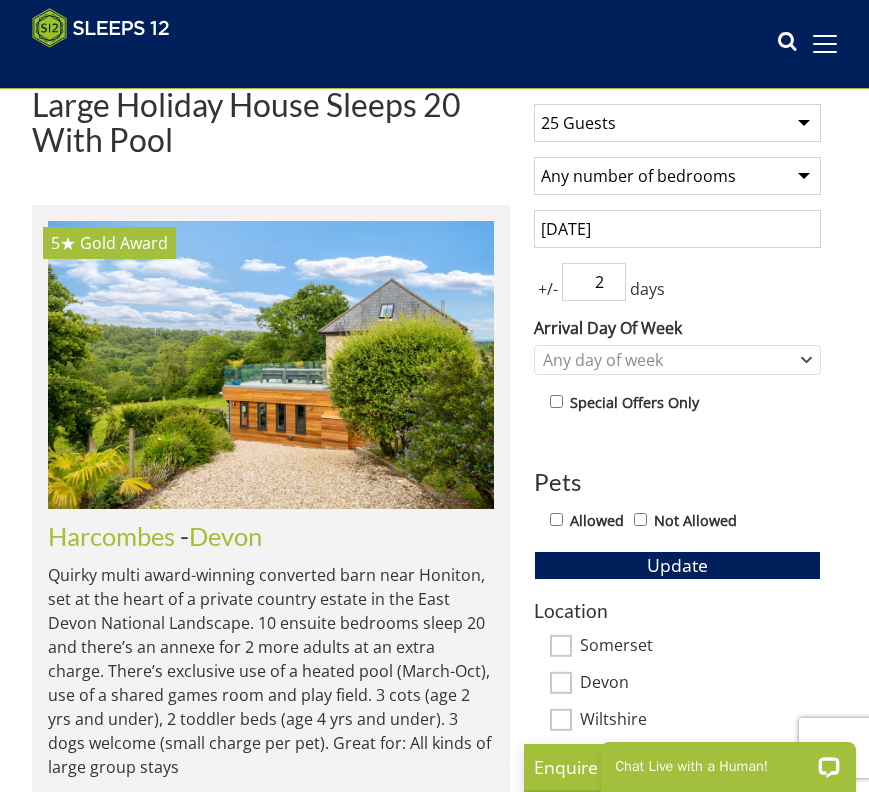 click on "2" at bounding box center [594, 282] 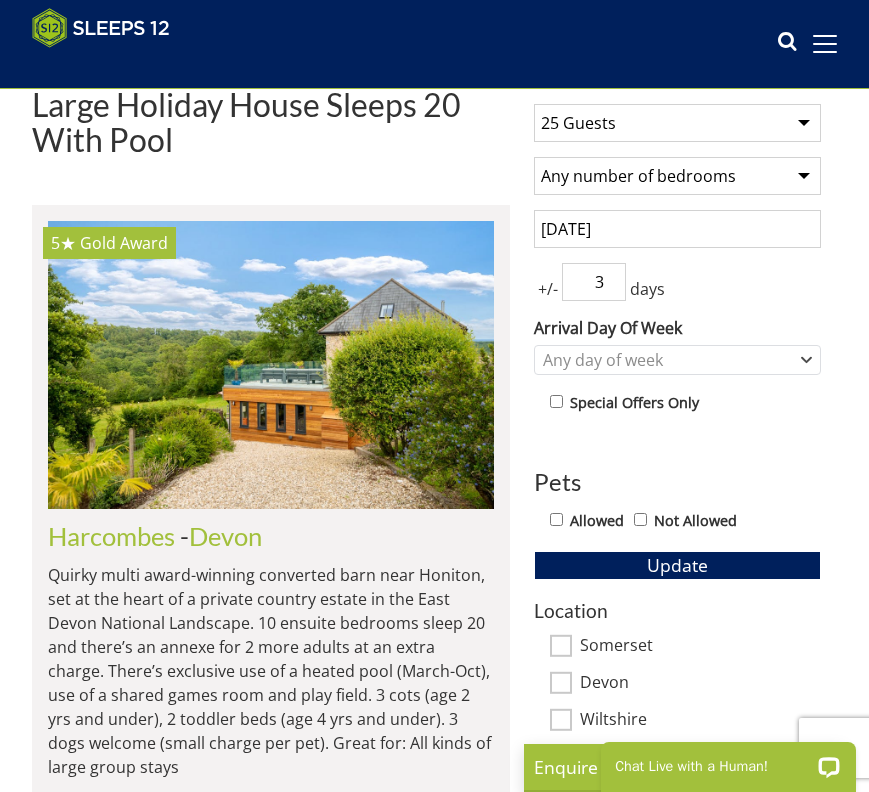 click on "3" at bounding box center [594, 282] 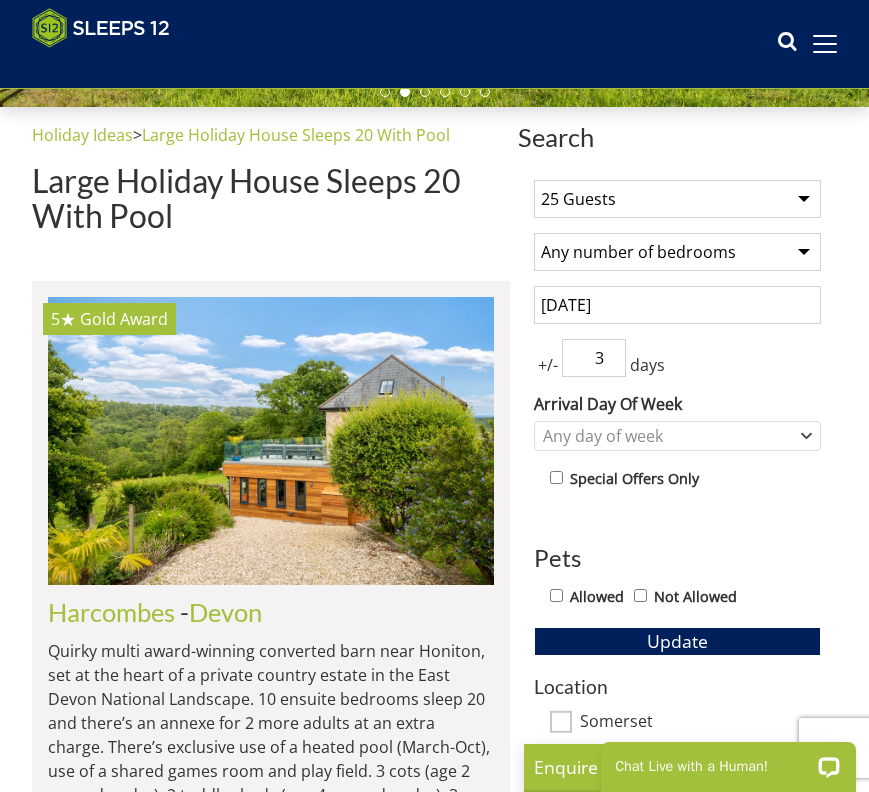 scroll, scrollTop: 515, scrollLeft: 0, axis: vertical 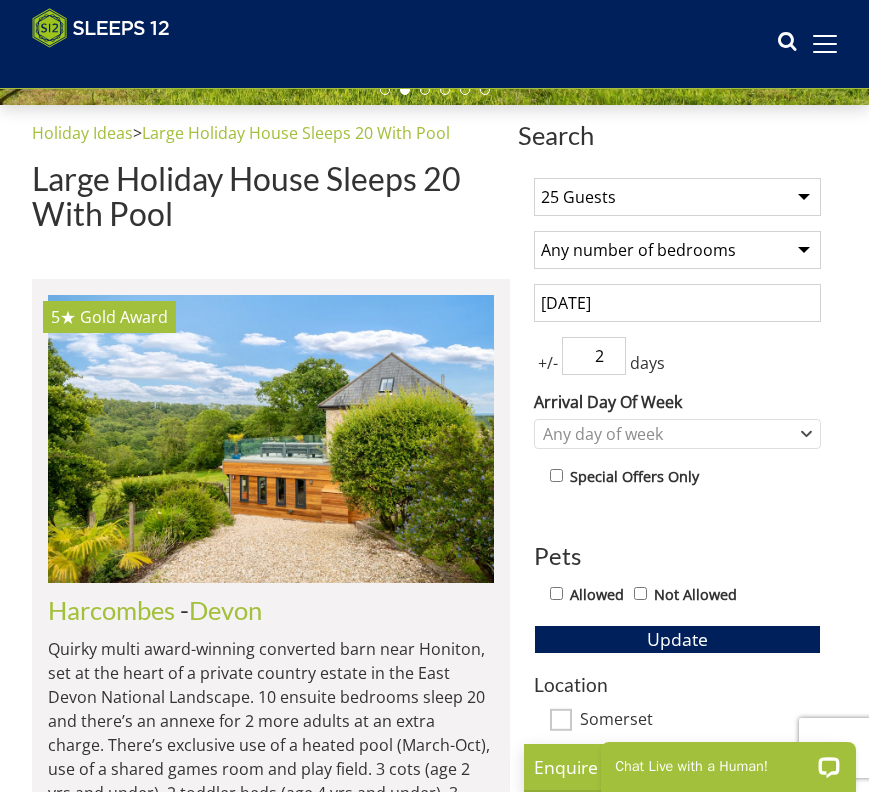 click on "2" at bounding box center [594, 356] 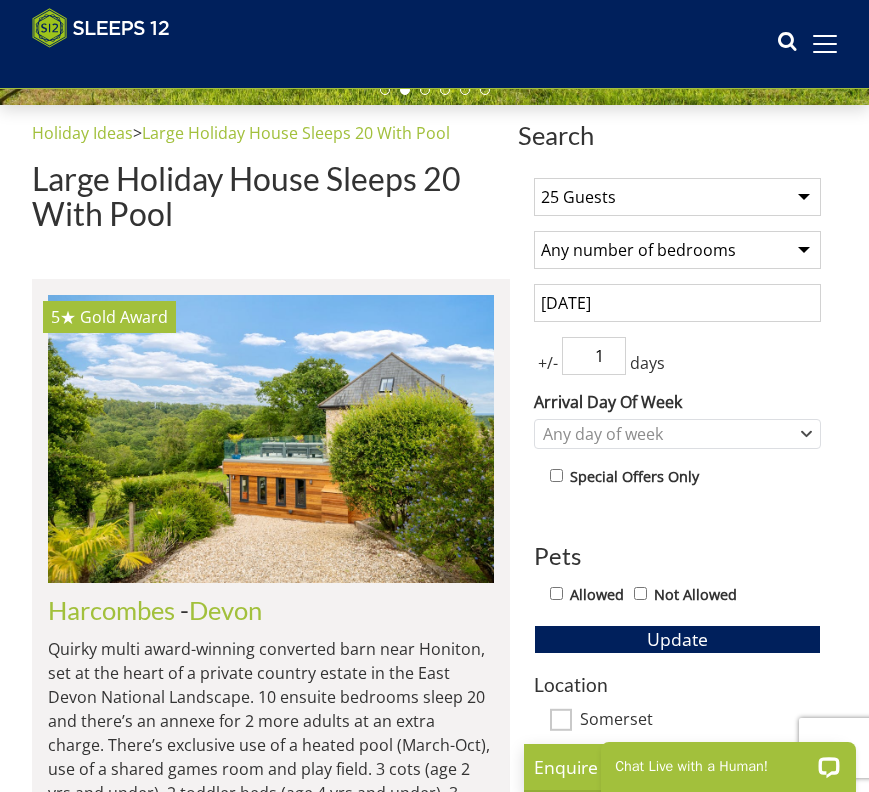 click on "1" at bounding box center (594, 356) 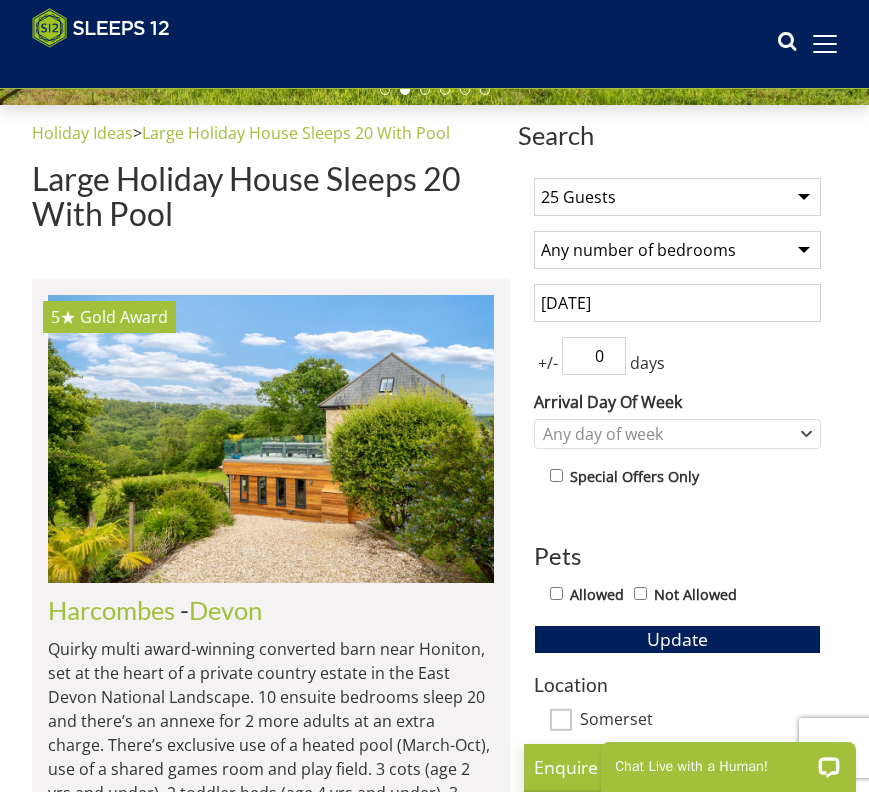 click on "0" at bounding box center (594, 356) 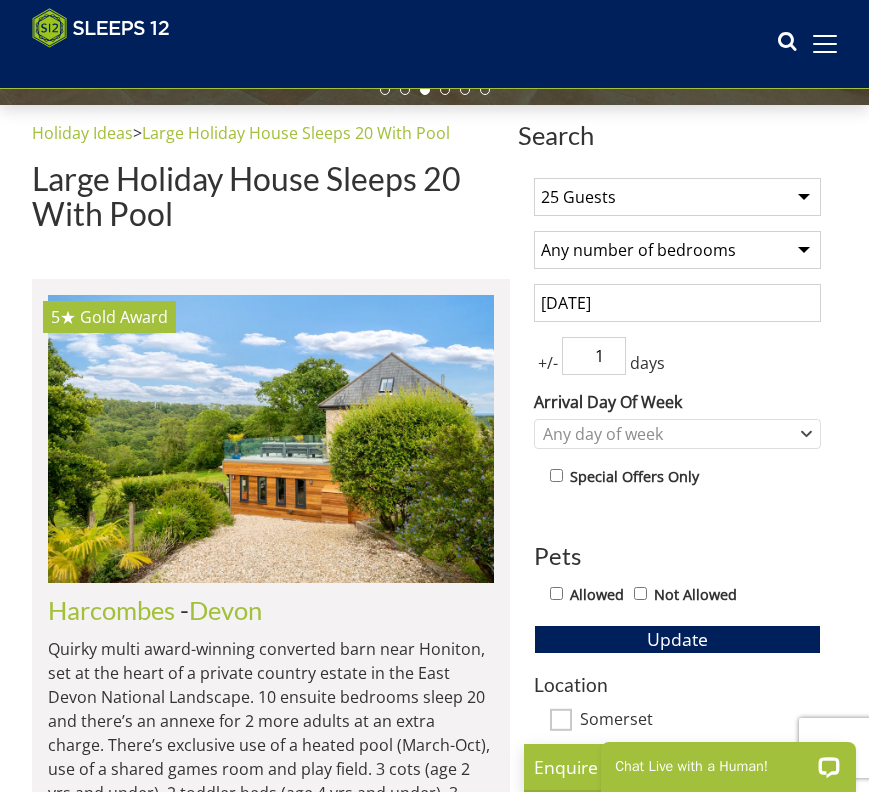 click on "1" at bounding box center (594, 356) 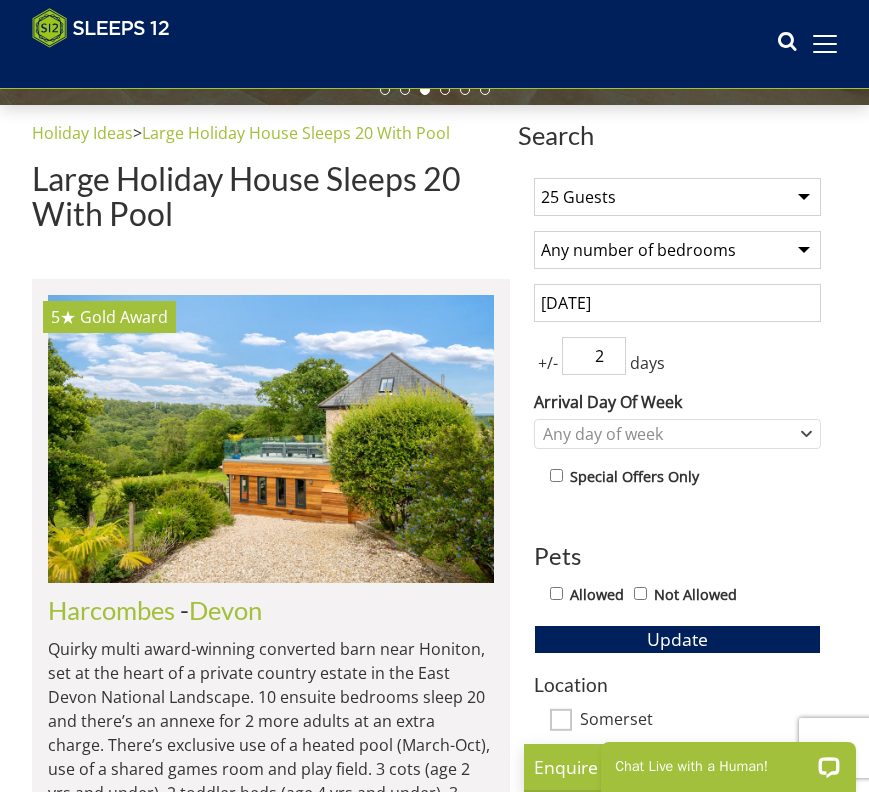 click on "2" at bounding box center (594, 356) 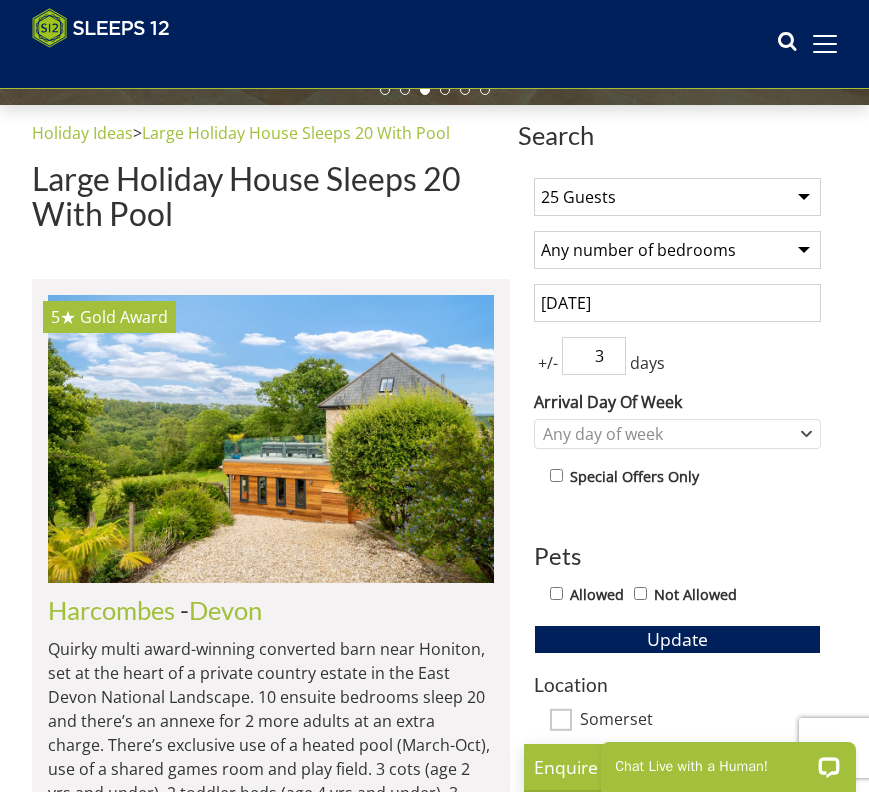 type on "3" 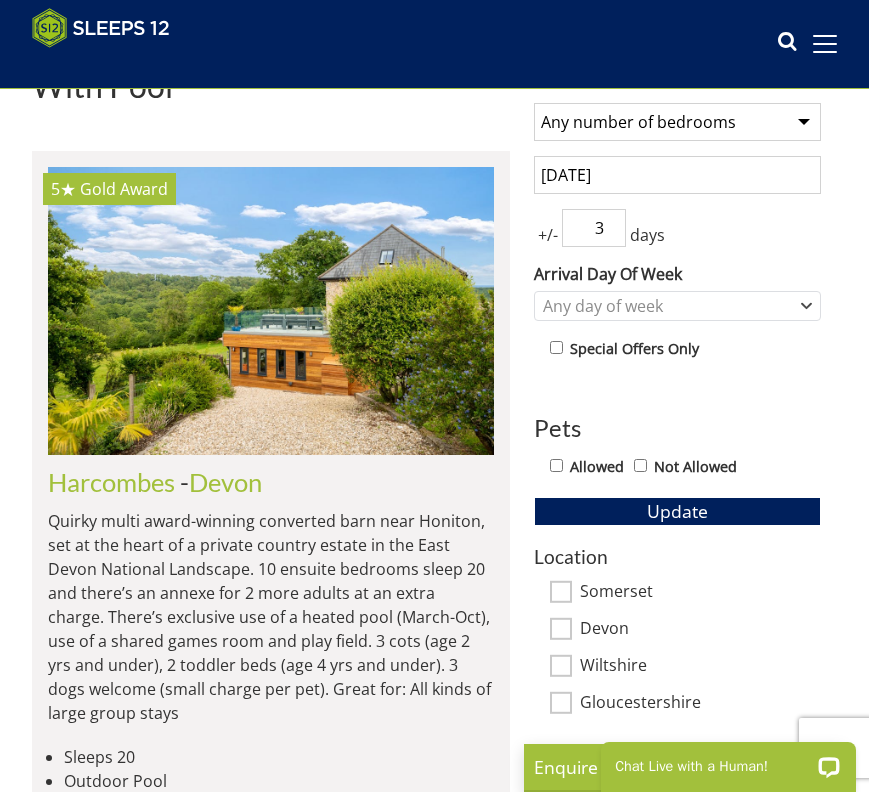 scroll, scrollTop: 658, scrollLeft: 0, axis: vertical 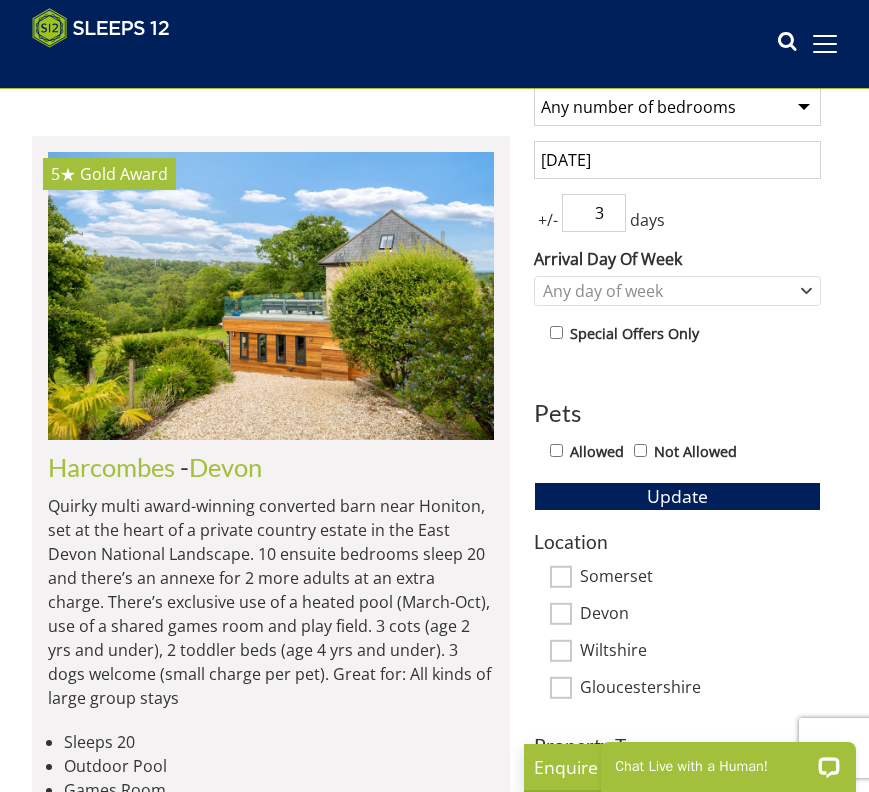 click on "Allowed" at bounding box center [597, 452] 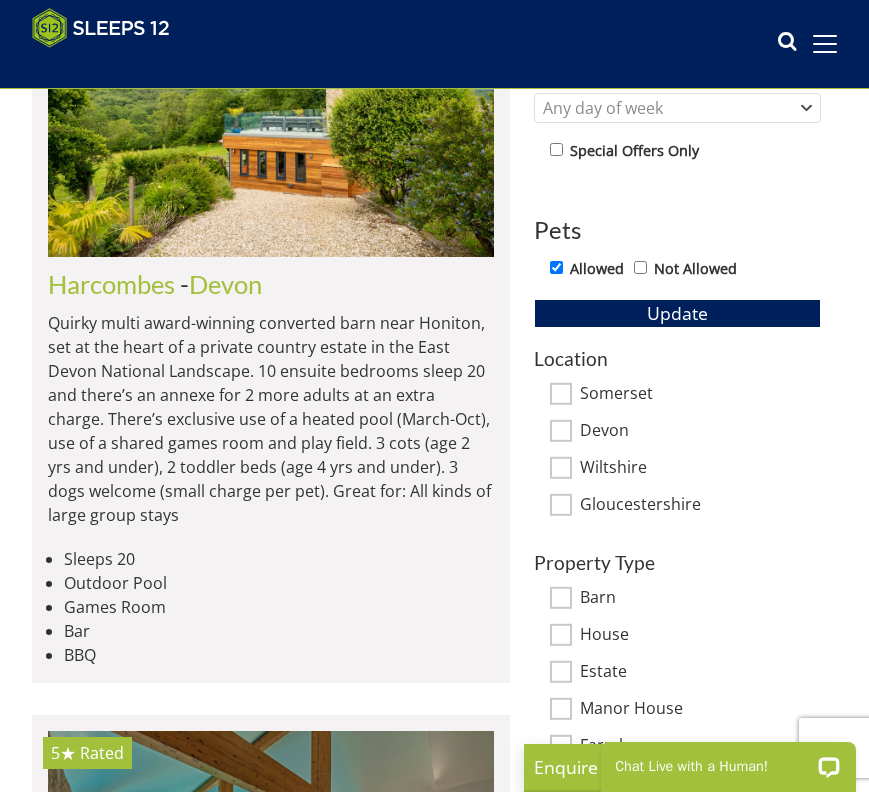 scroll, scrollTop: 859, scrollLeft: 0, axis: vertical 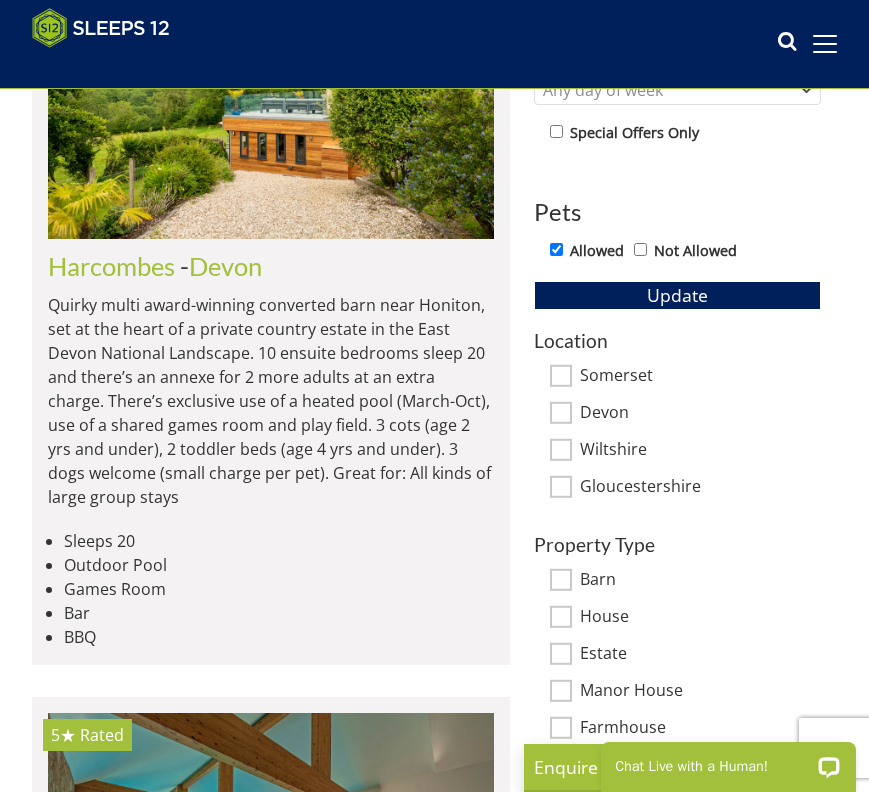 click on "Devon" at bounding box center [561, 412] 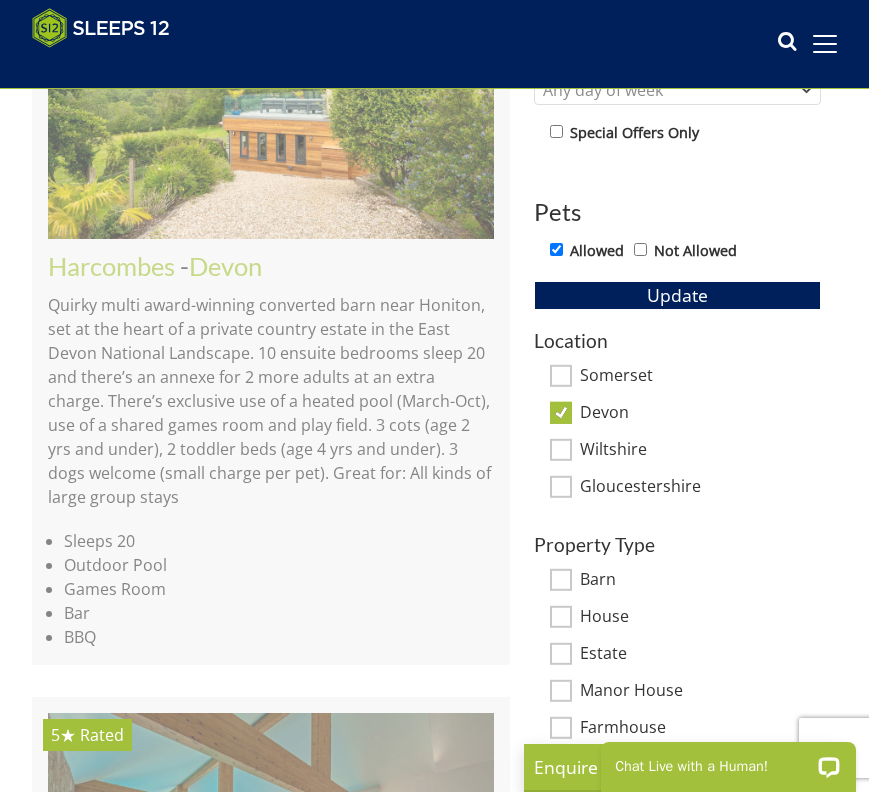 click on "Wiltshire" at bounding box center (561, 449) 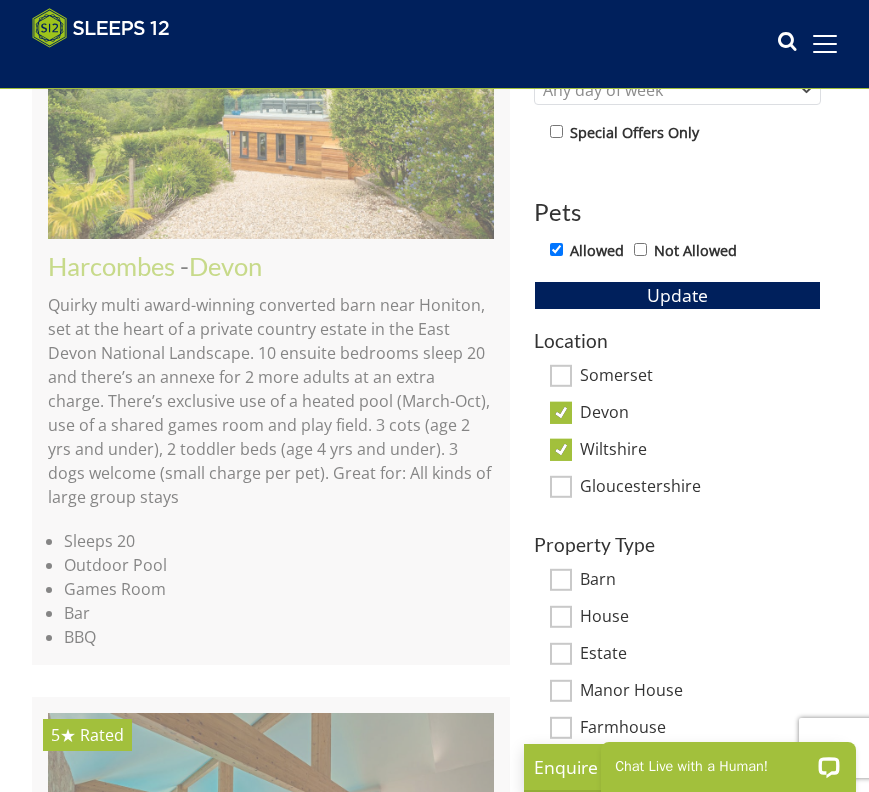 click on "Somerset" at bounding box center (561, 375) 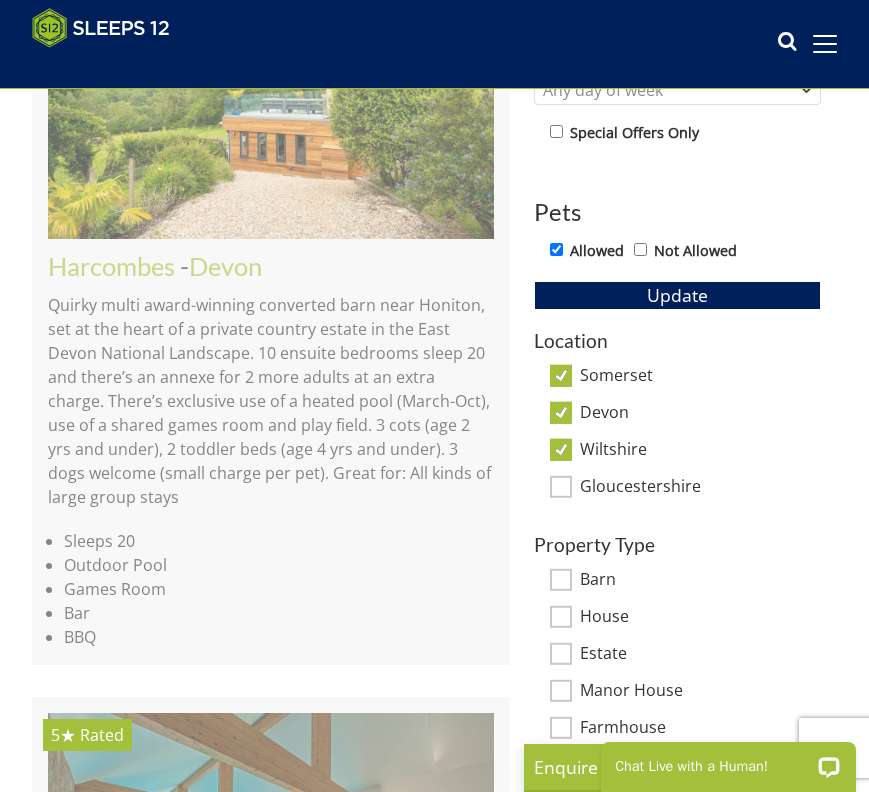 click on "Gloucestershire" at bounding box center [561, 486] 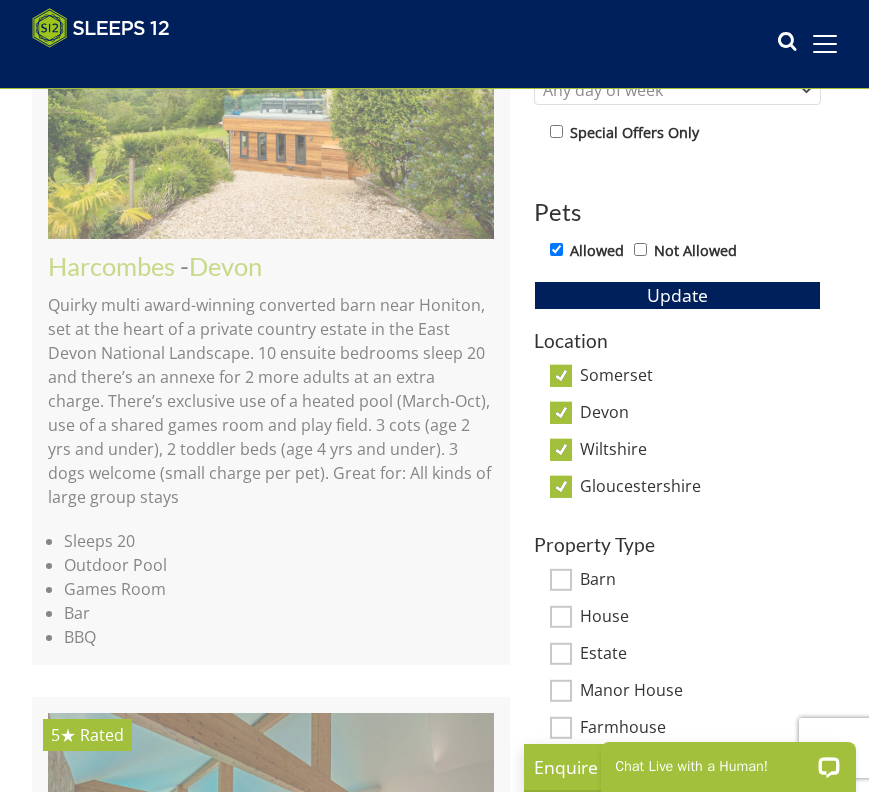 click on "Devon" at bounding box center [561, 412] 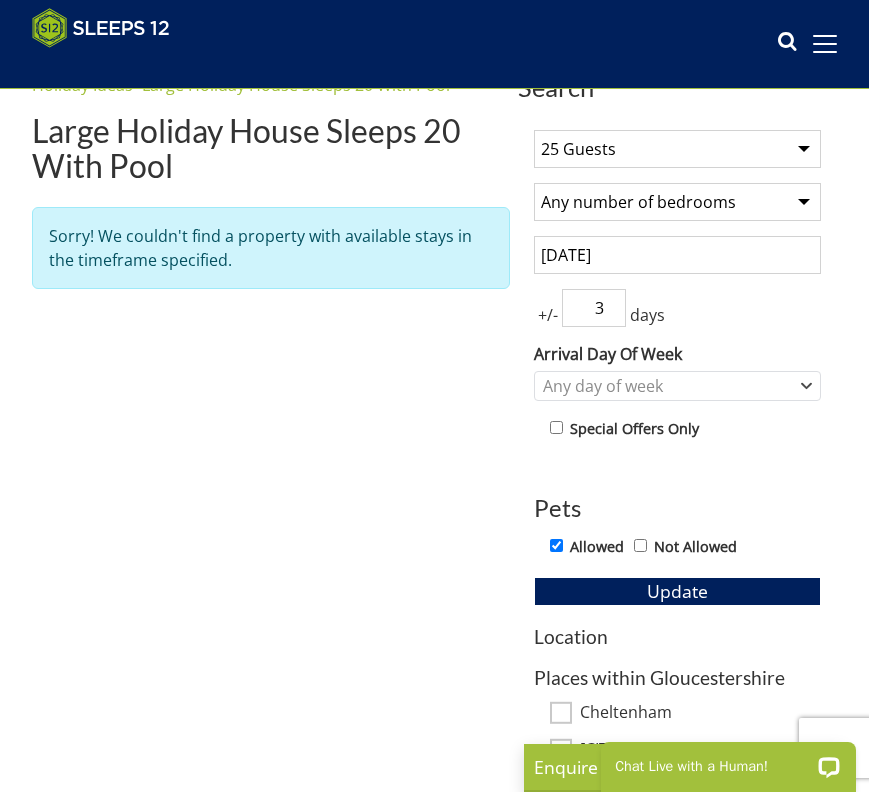 scroll, scrollTop: 0, scrollLeft: 0, axis: both 